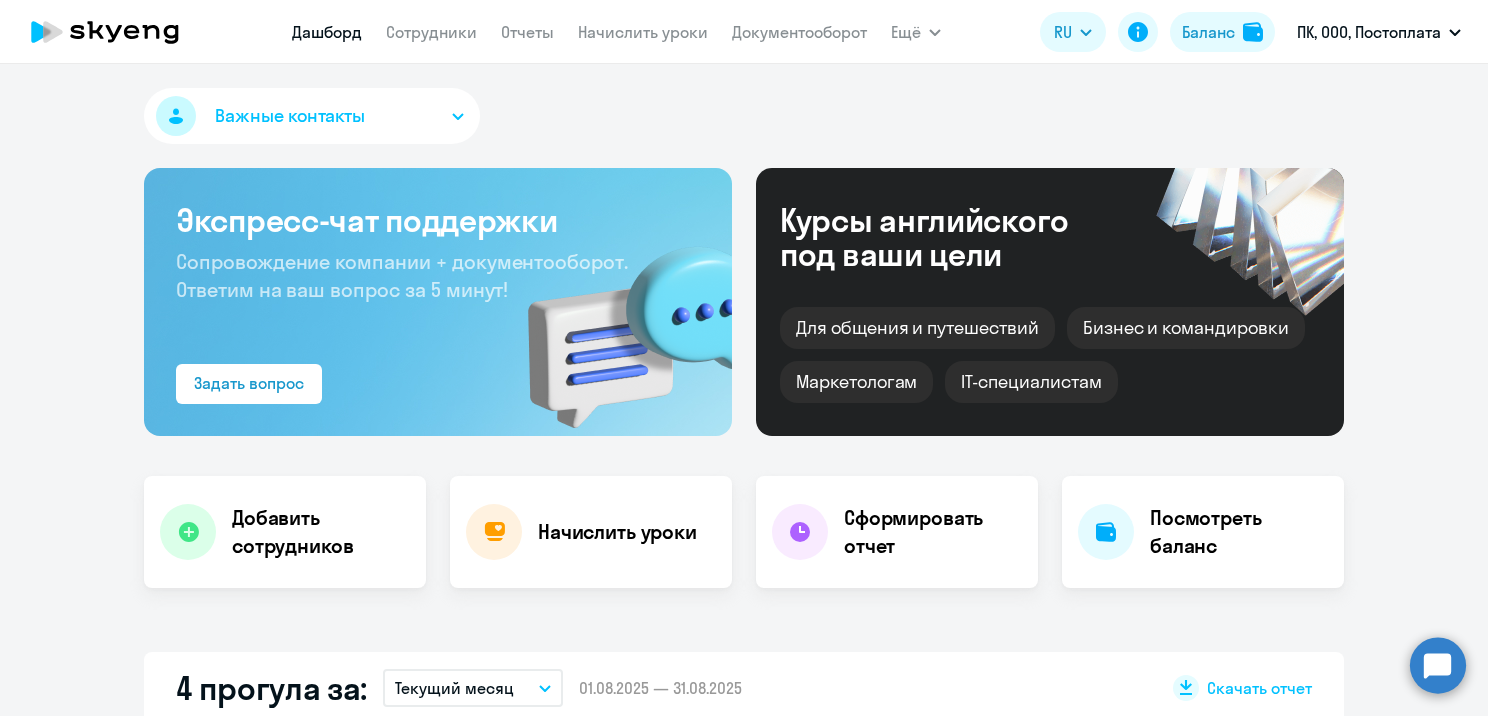 scroll, scrollTop: 0, scrollLeft: 0, axis: both 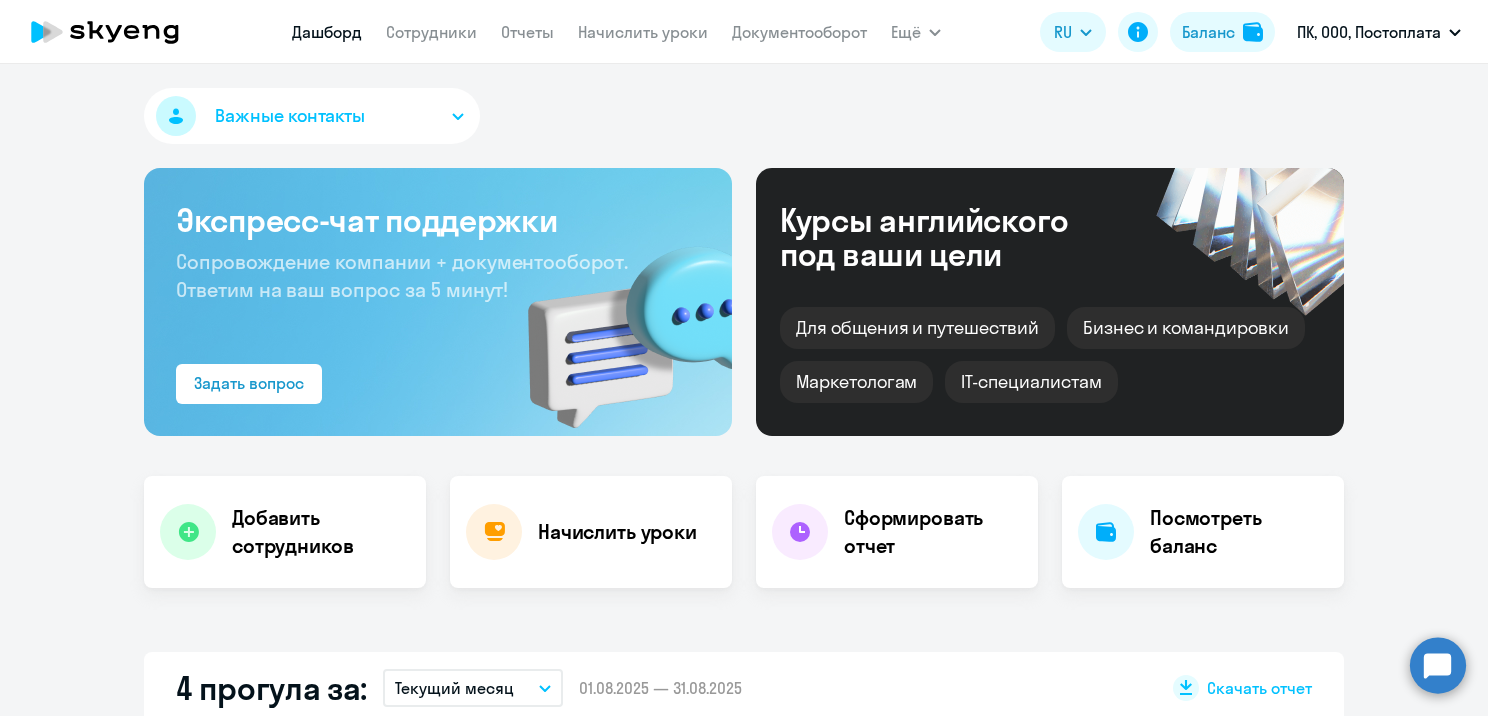 select on "30" 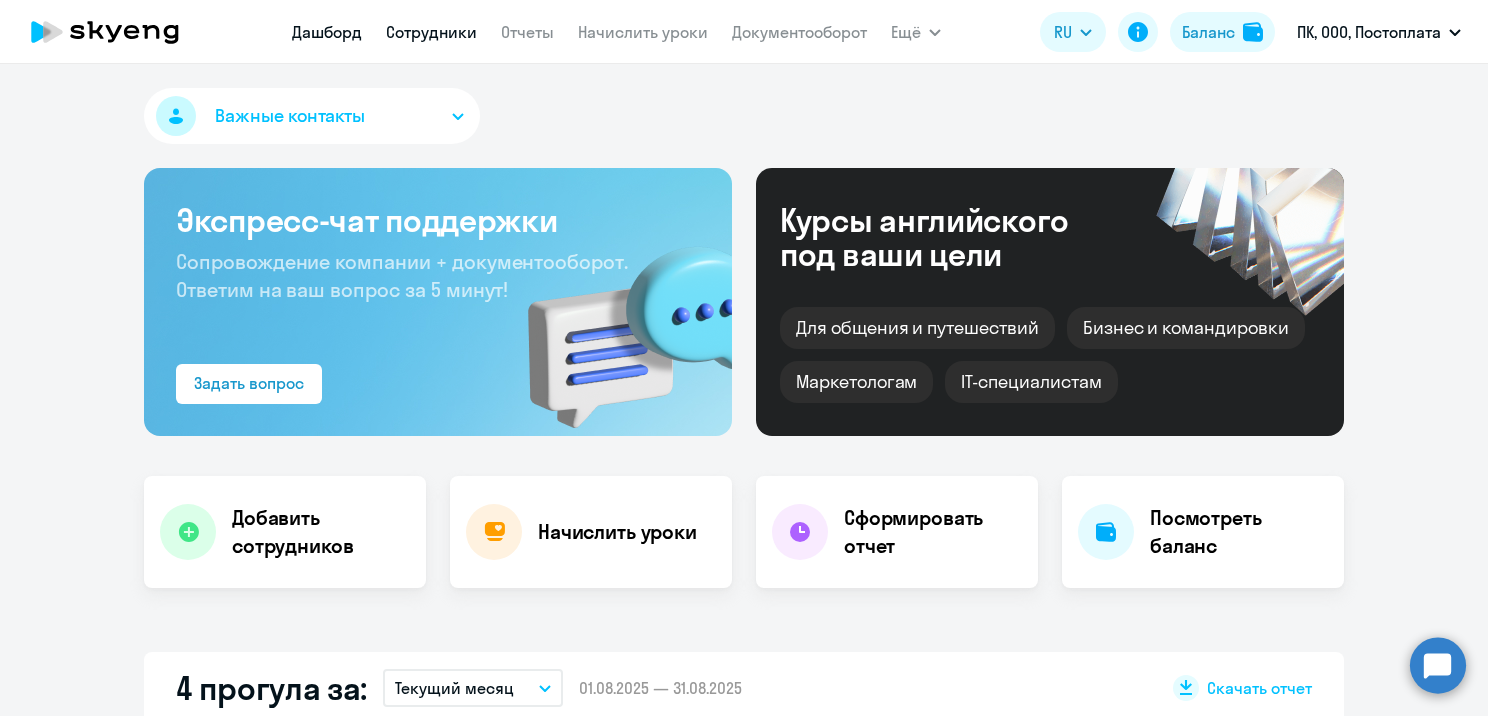 click on "Сотрудники" at bounding box center [431, 32] 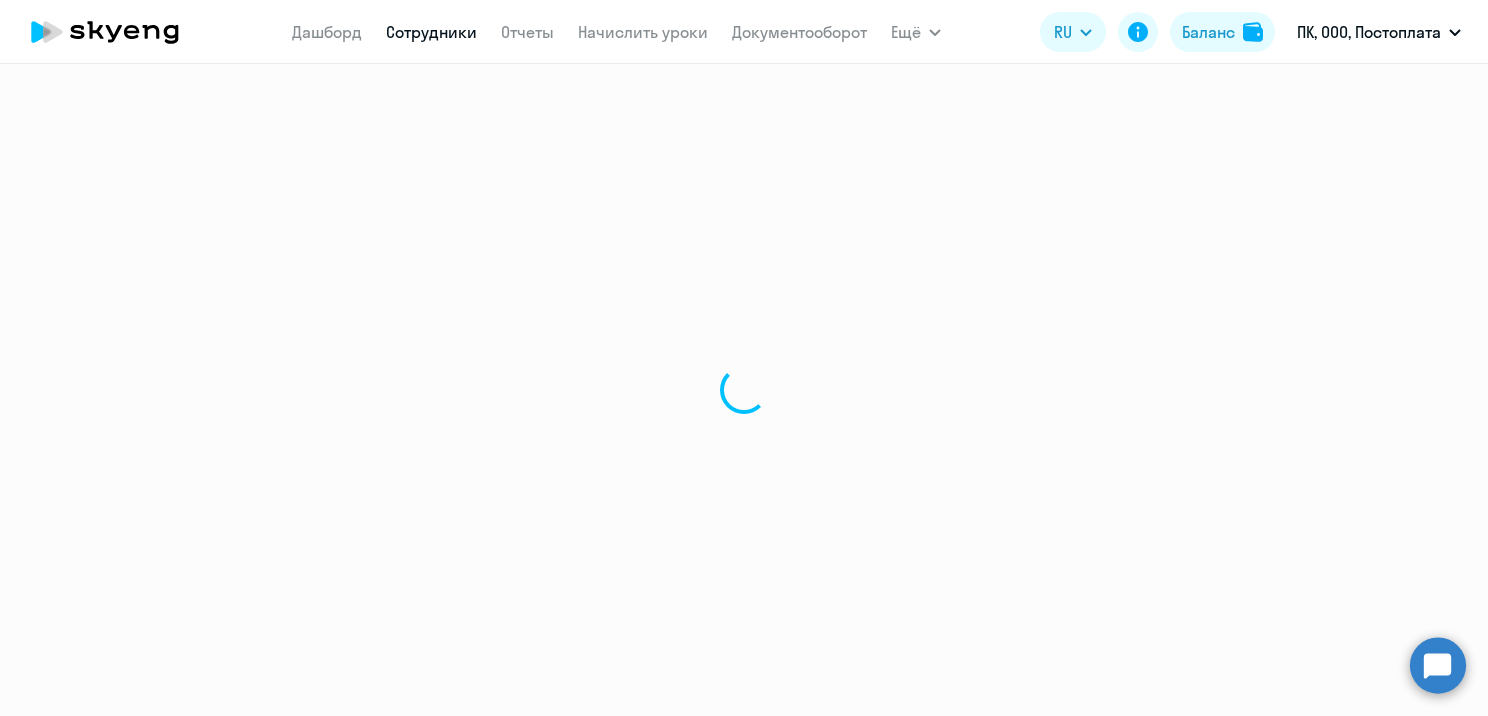 select on "30" 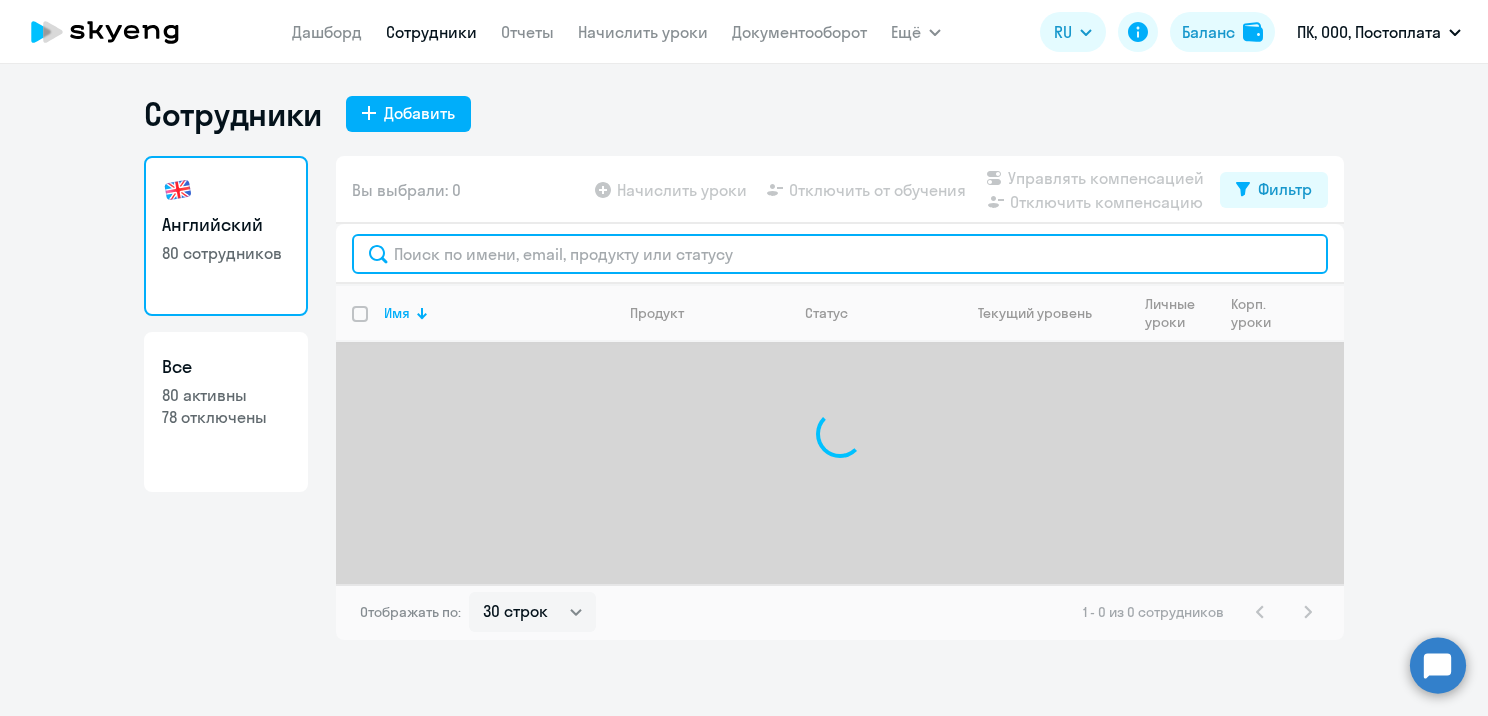 click 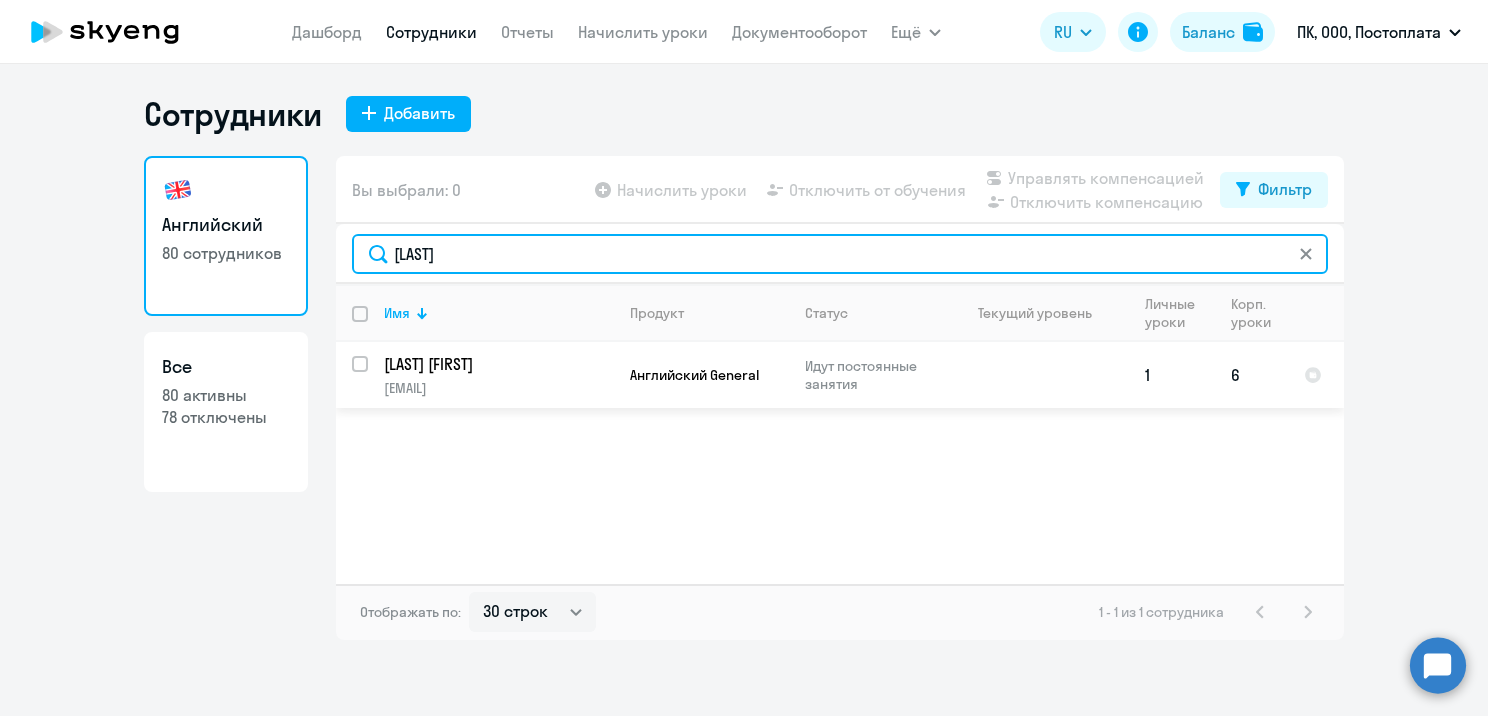 type on "[LAST]" 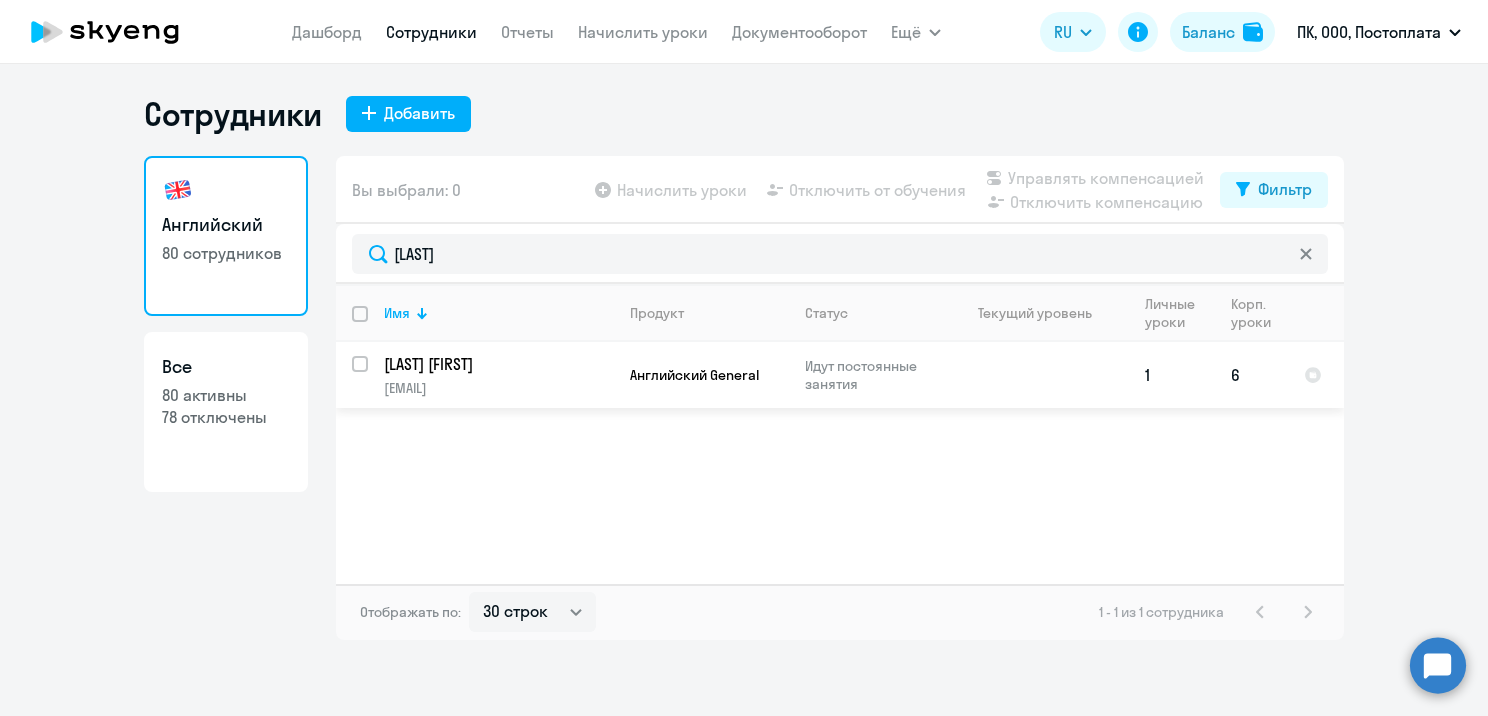 click on "[LAST] [FIRST]" 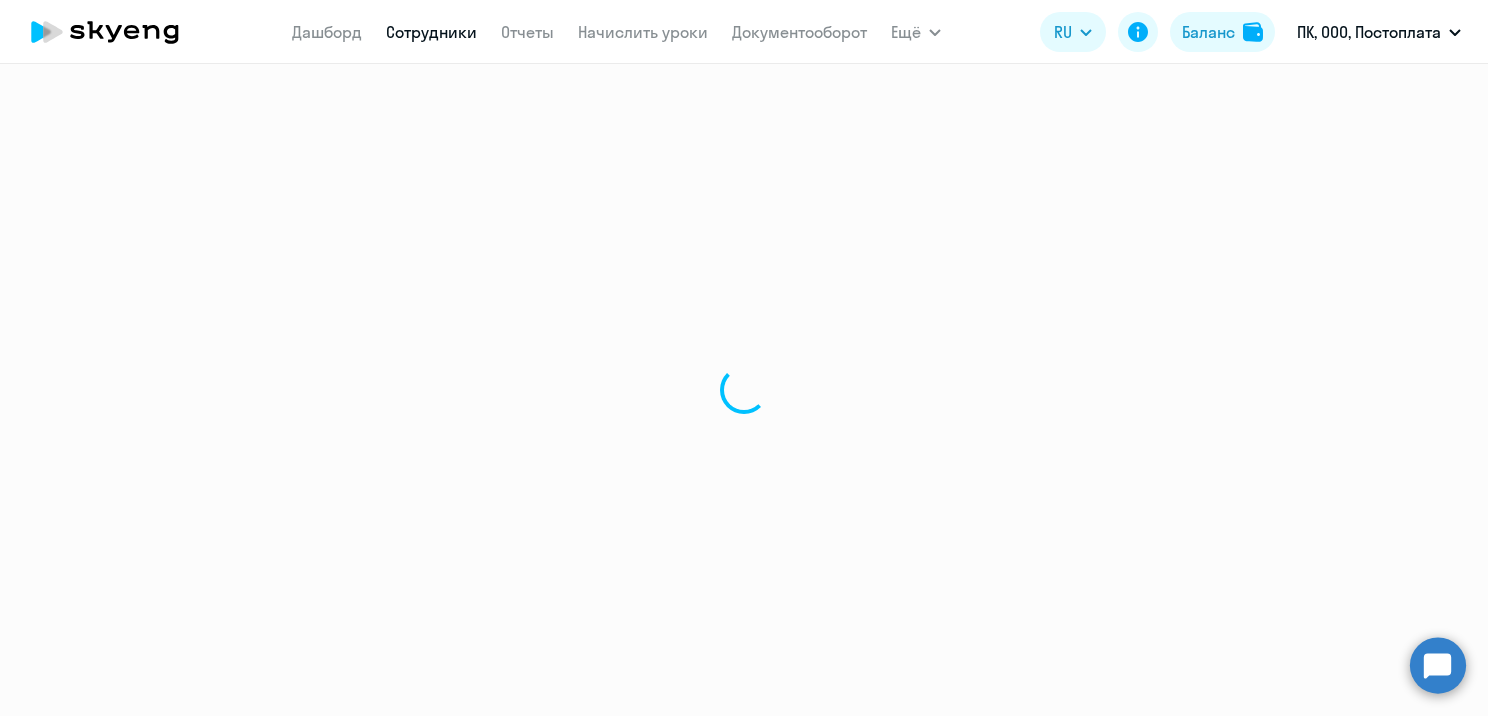 select on "english" 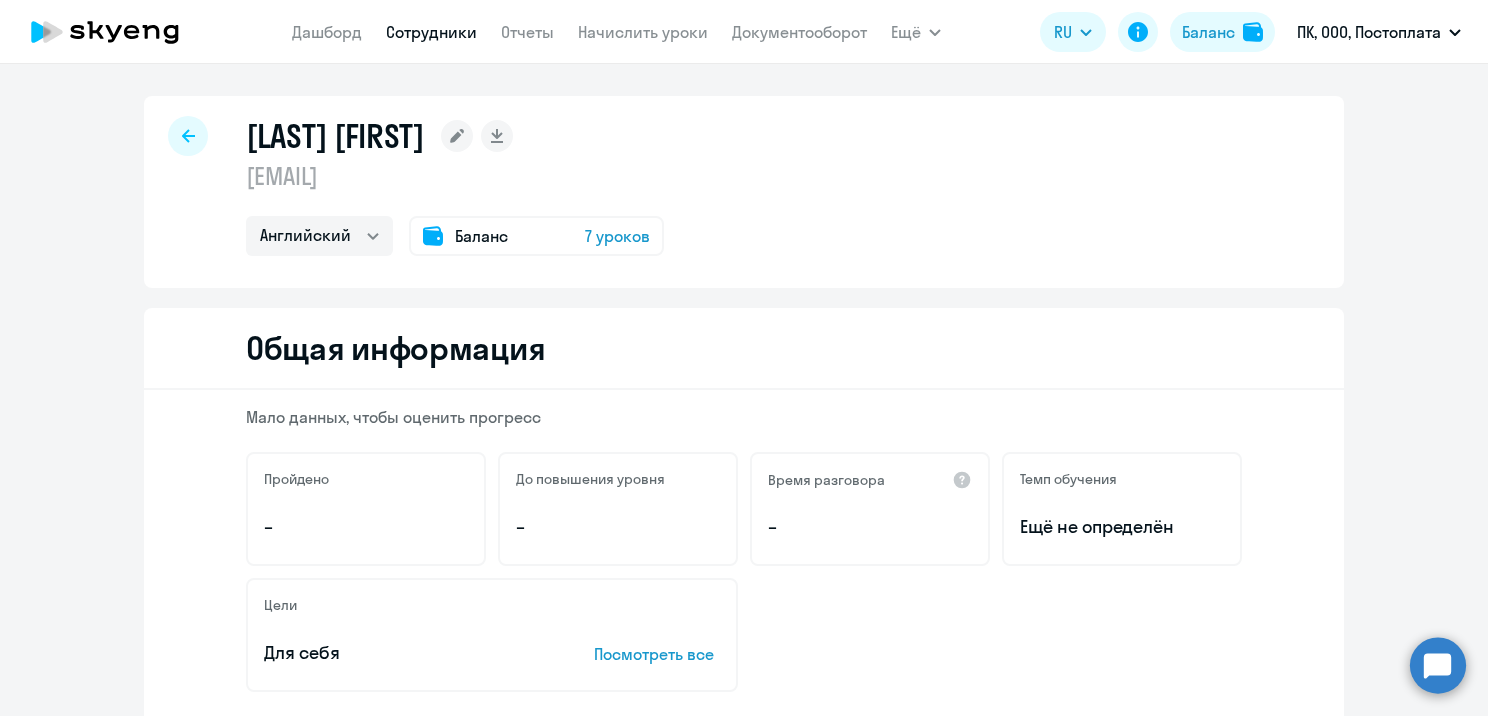 select on "30" 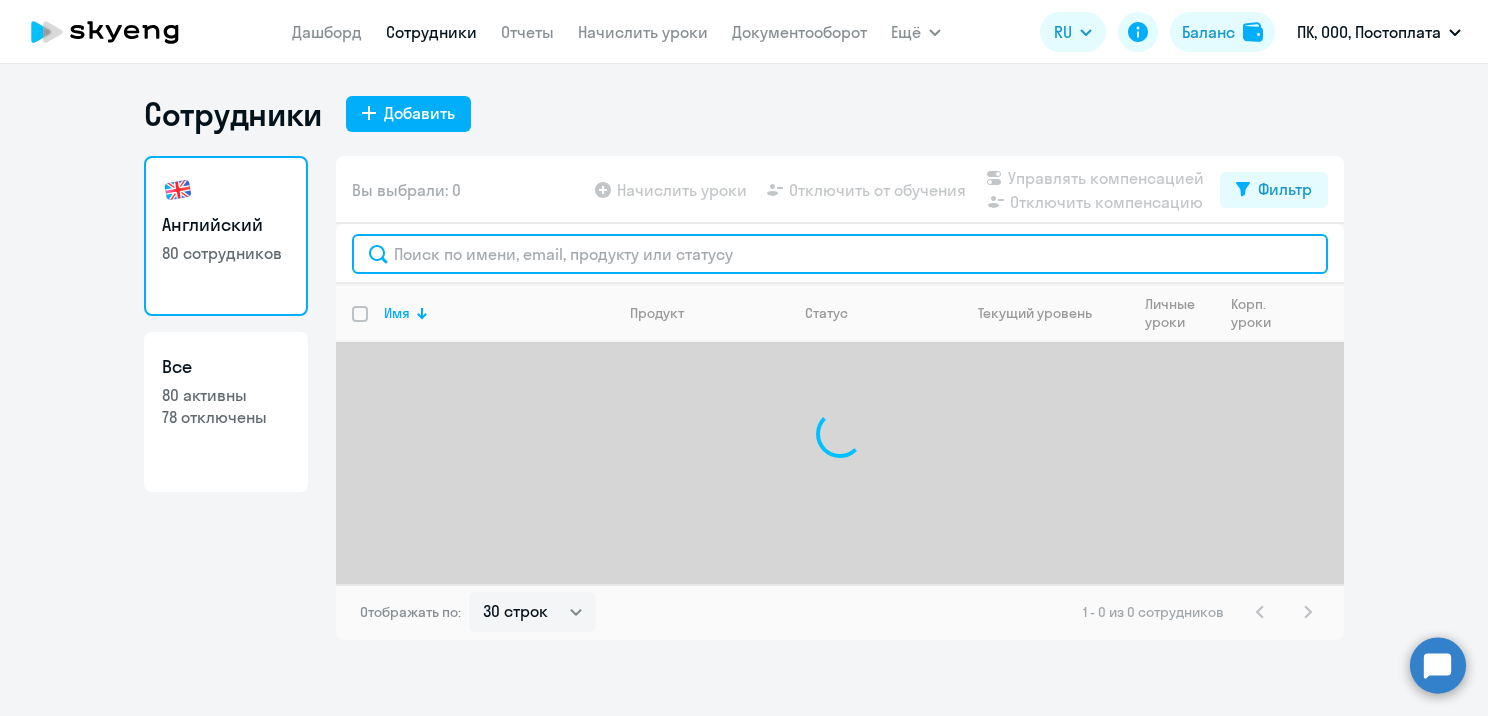click 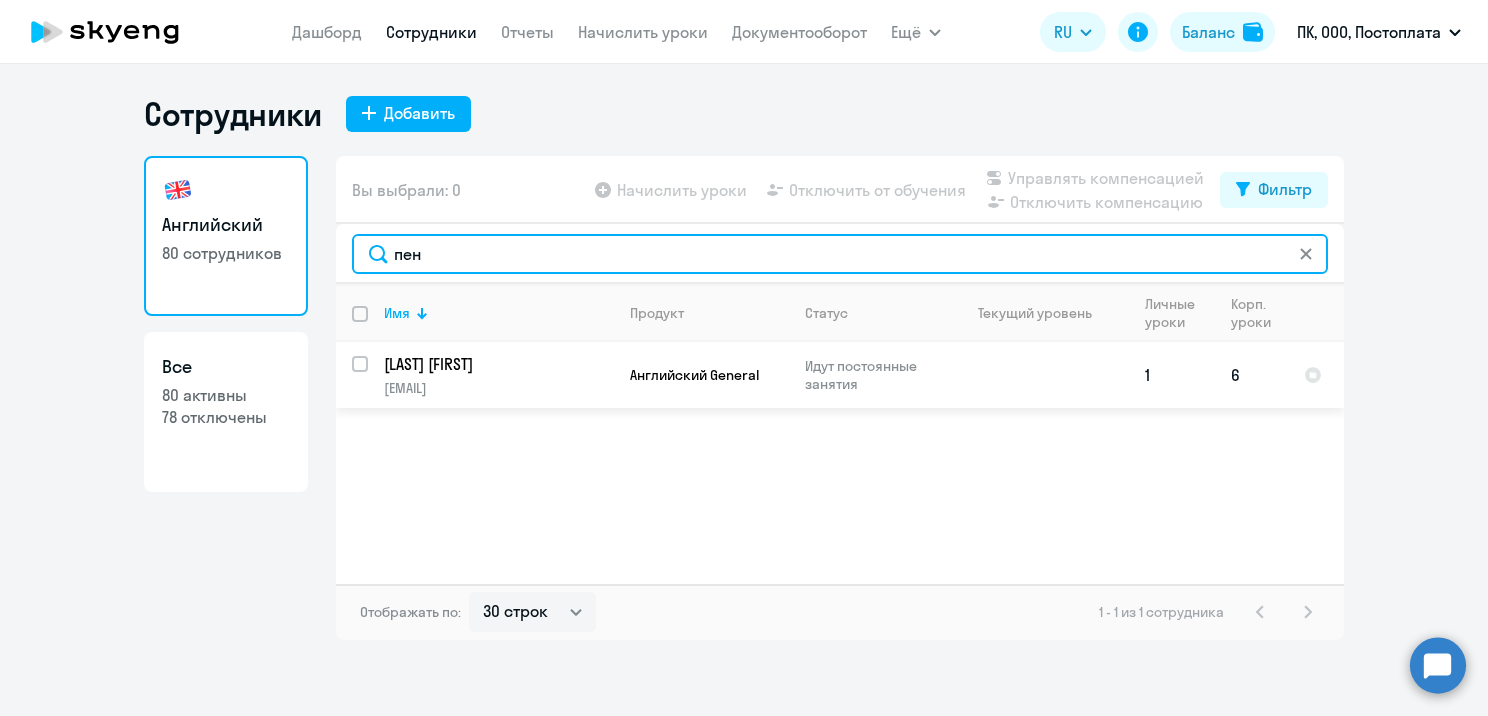 type on "пен" 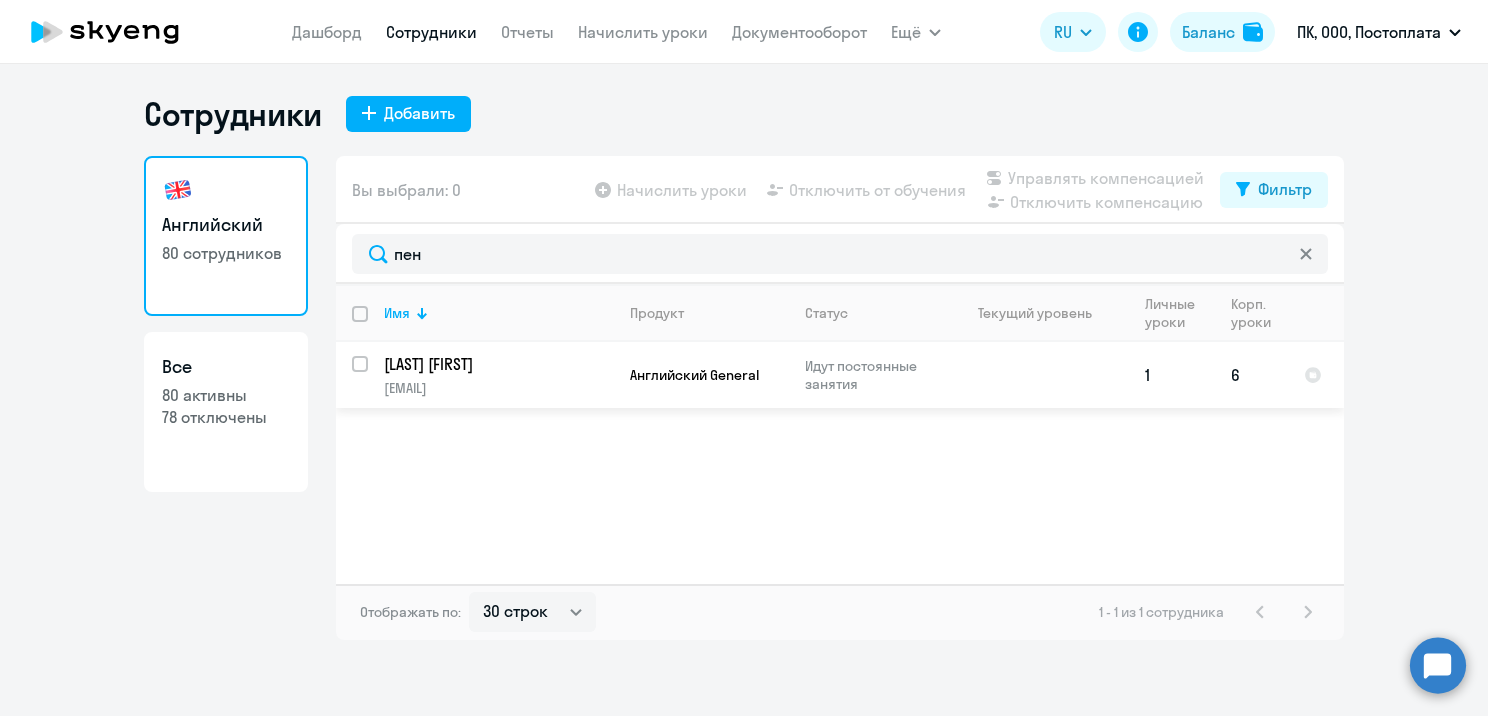 drag, startPoint x: 516, startPoint y: 390, endPoint x: 381, endPoint y: 398, distance: 135.23683 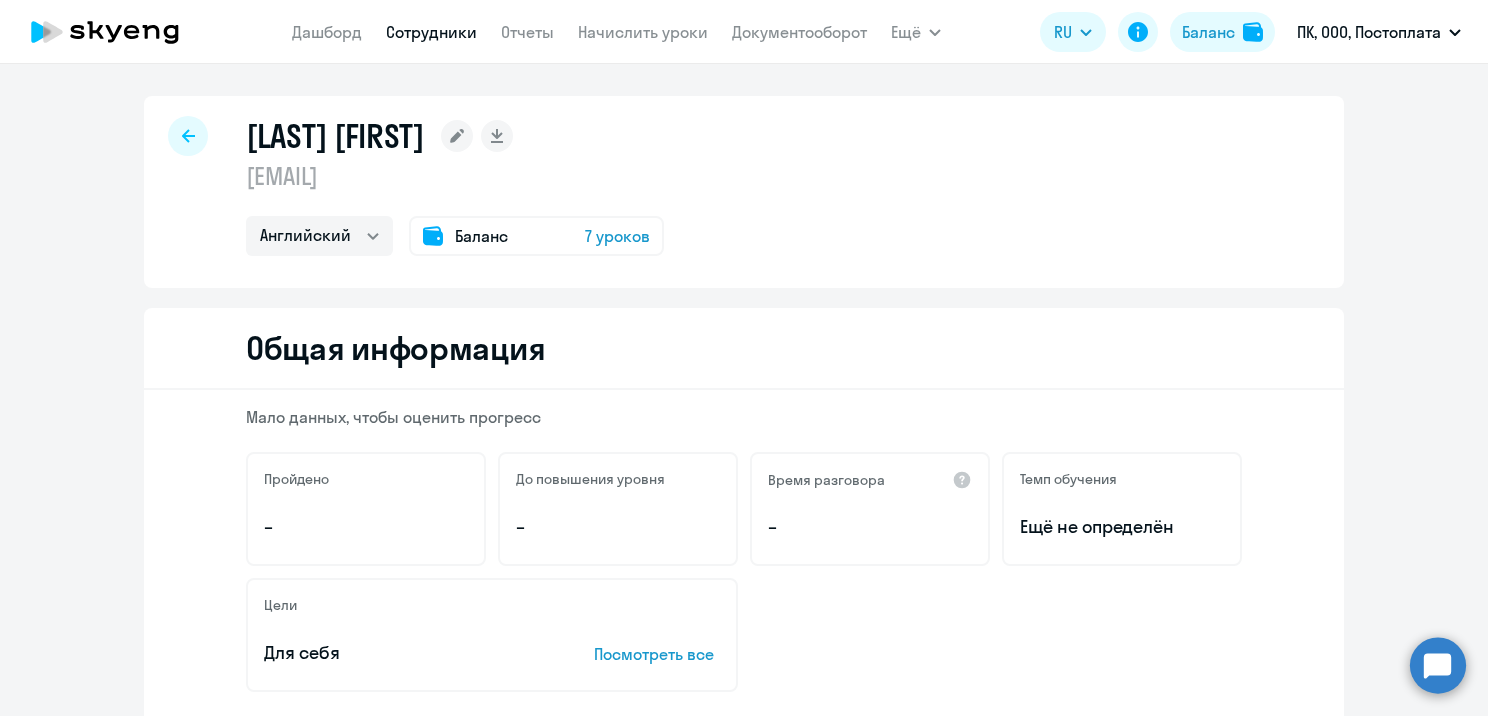 drag, startPoint x: 469, startPoint y: 171, endPoint x: 217, endPoint y: 186, distance: 252.44603 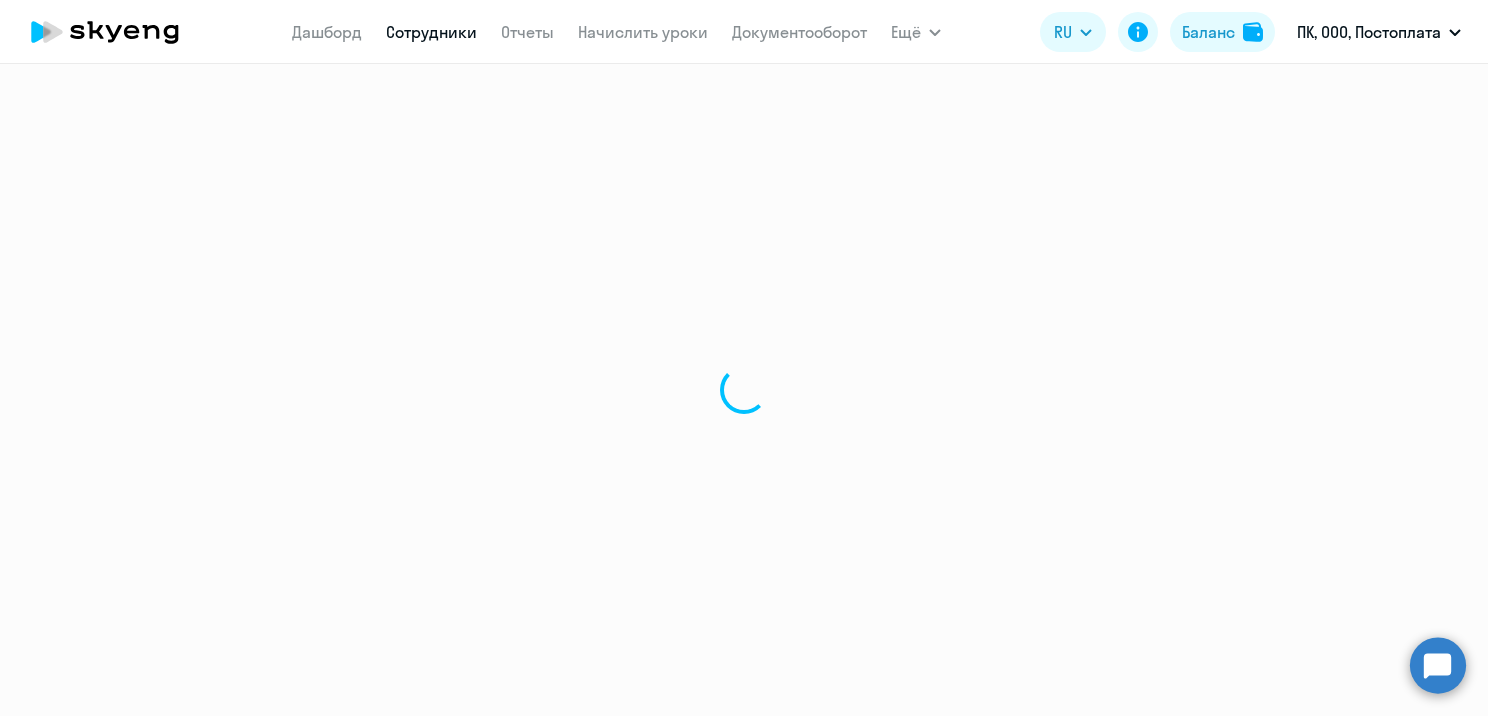 select on "30" 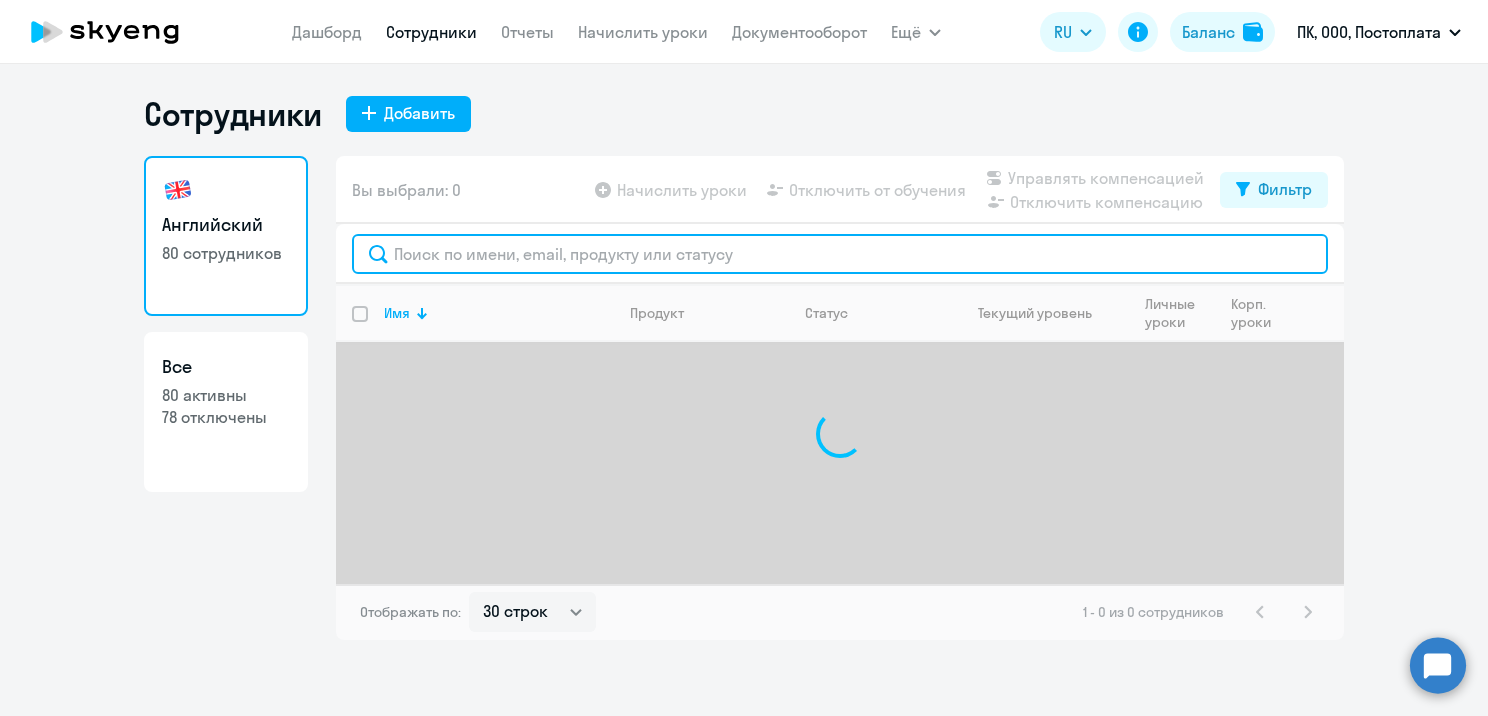 click 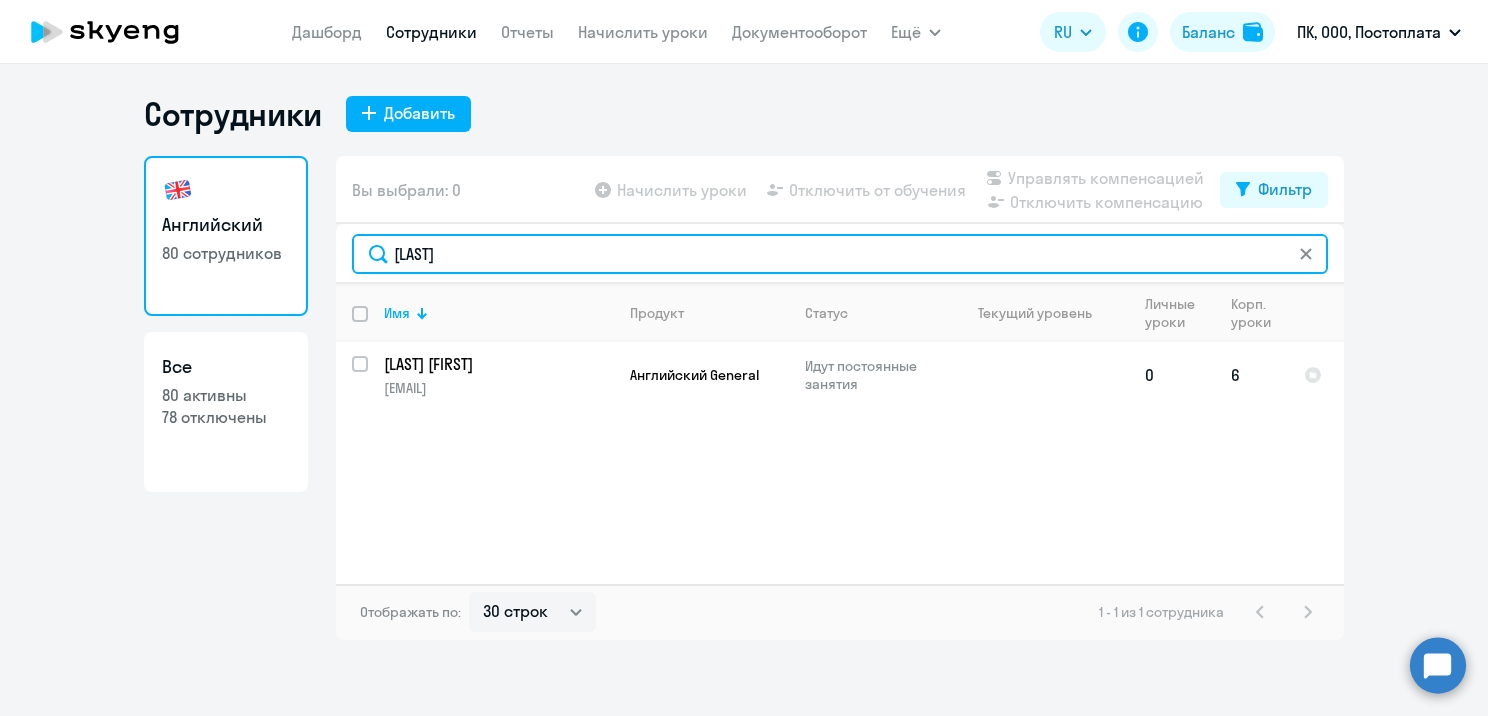 type on "[LAST]" 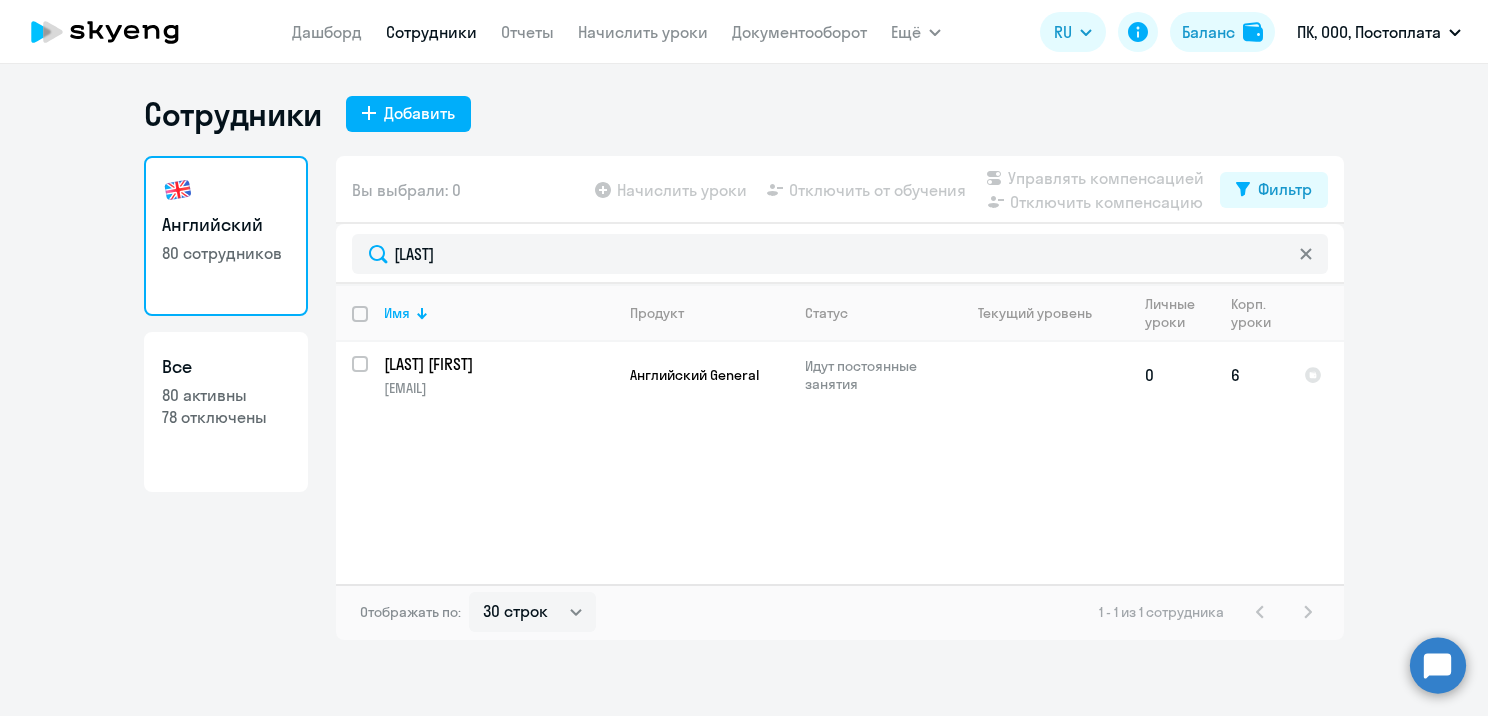 click on "[EMAIL]" 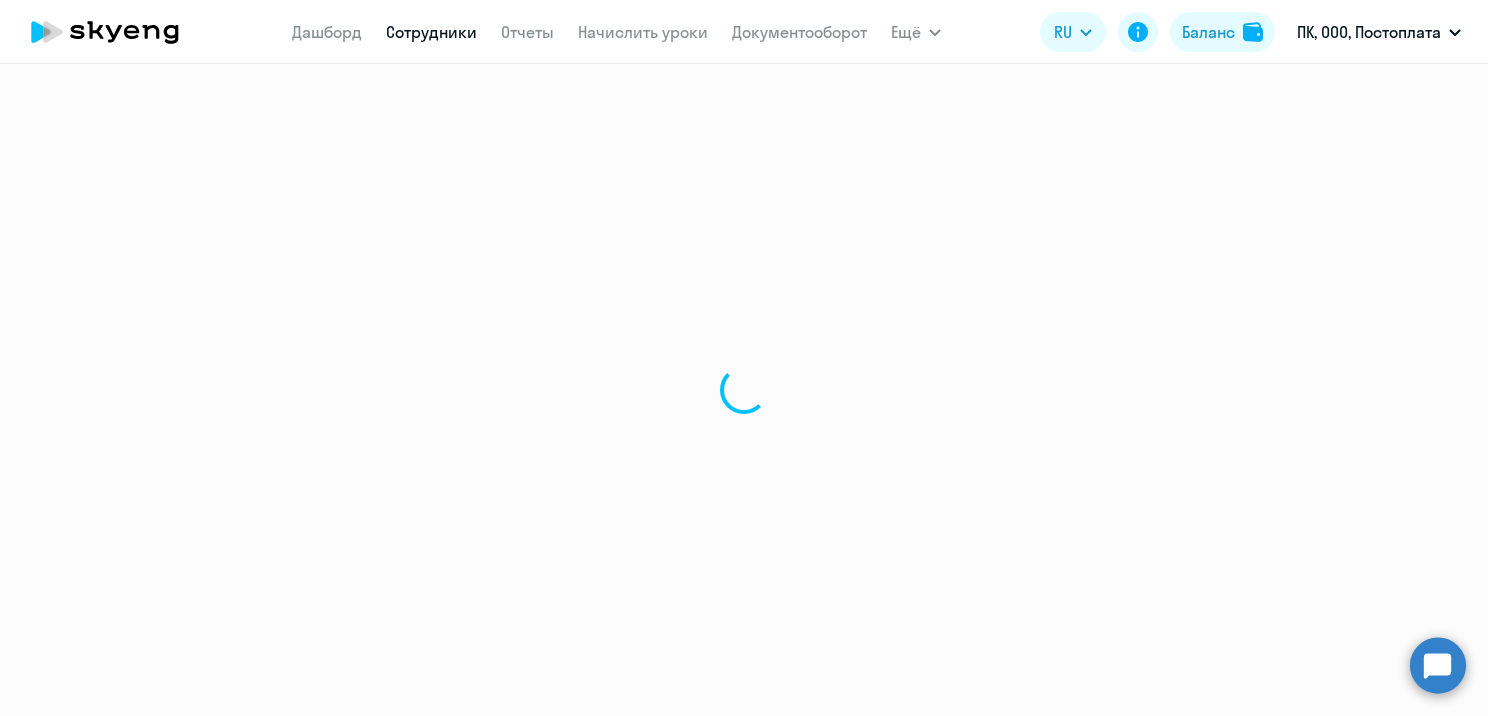select on "english" 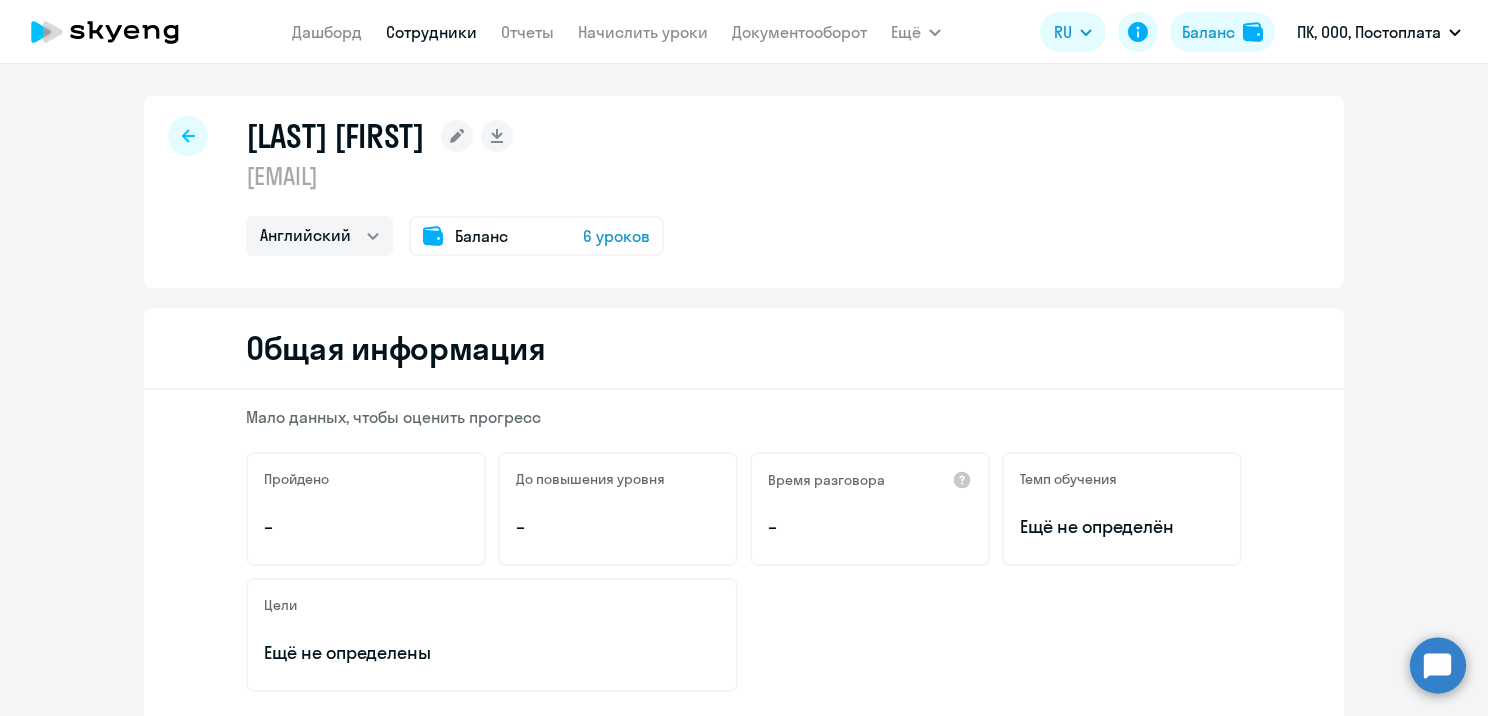 drag, startPoint x: 532, startPoint y: 173, endPoint x: 220, endPoint y: 181, distance: 312.10254 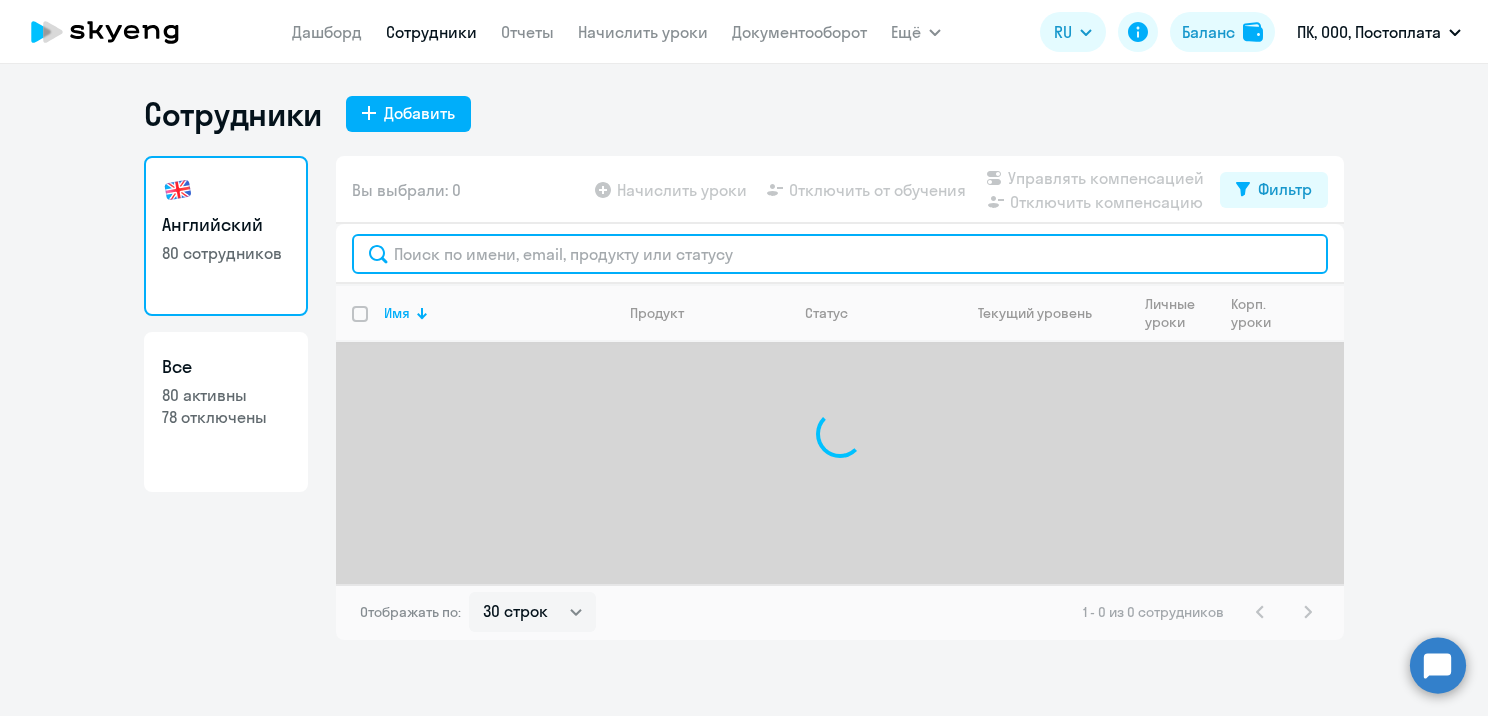click 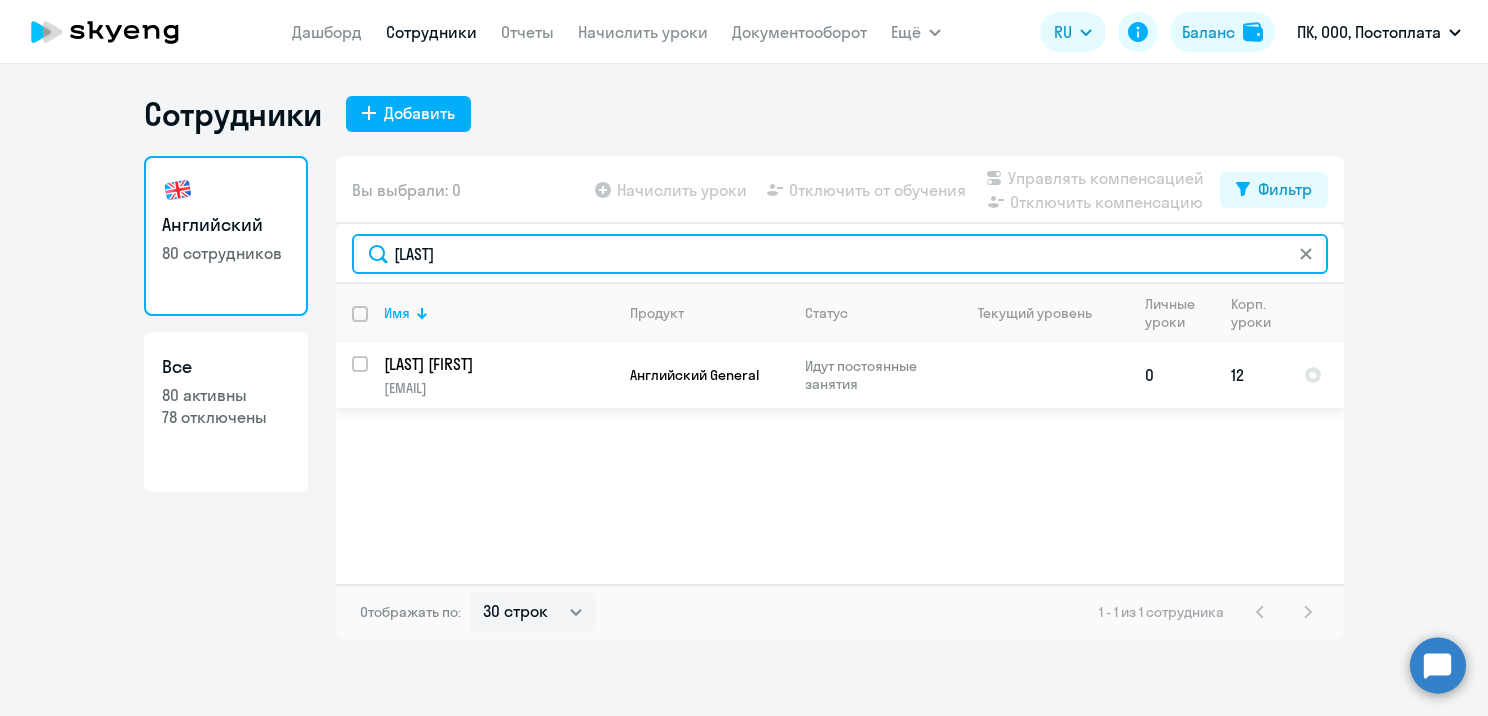type on "[LAST]" 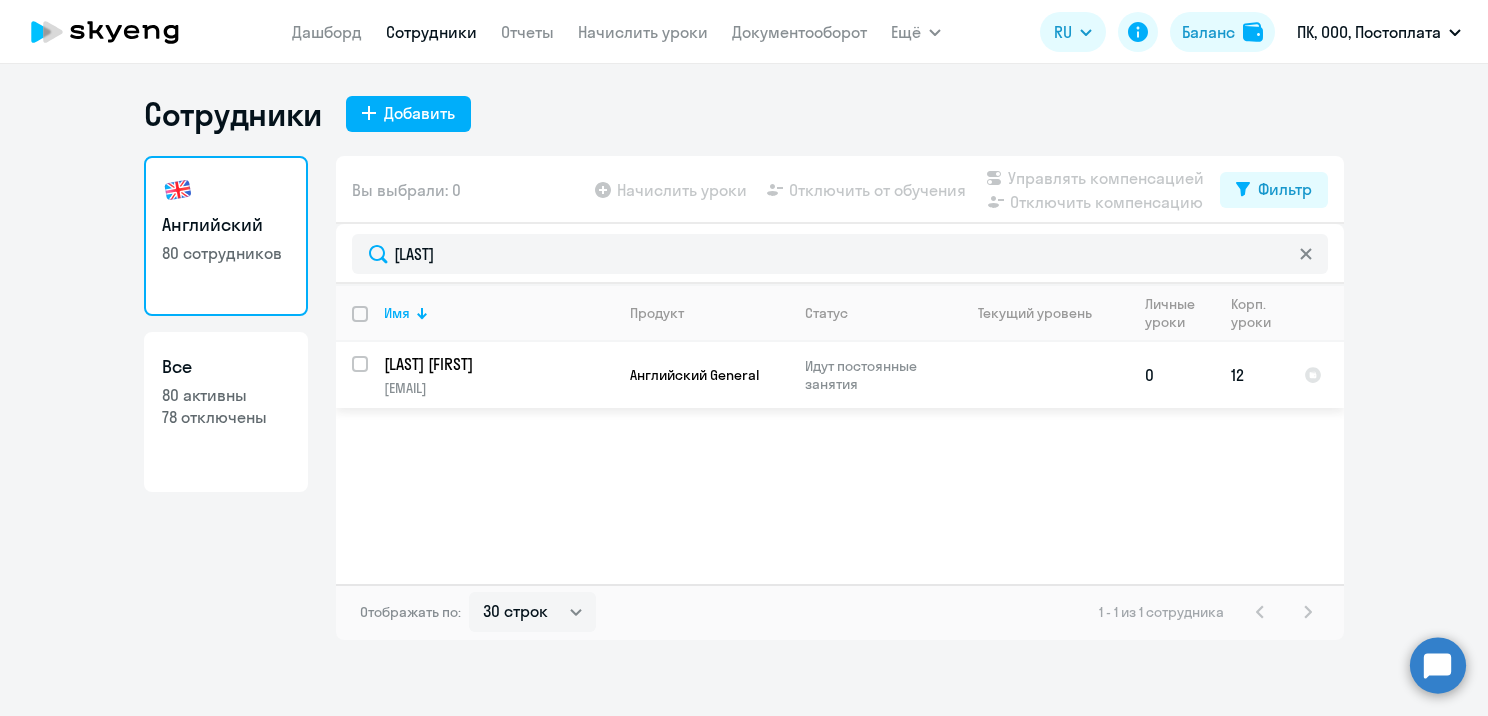 click on "[EMAIL]" 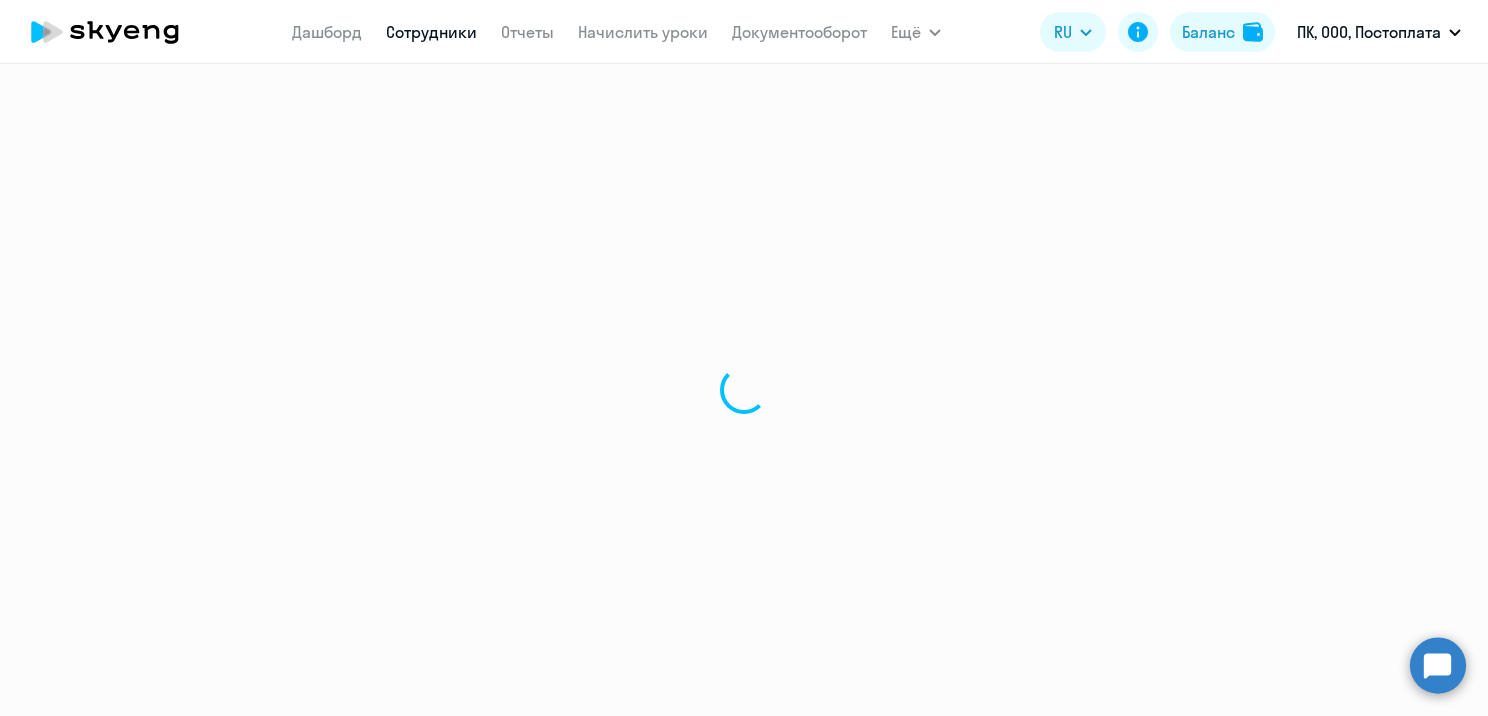 select on "english" 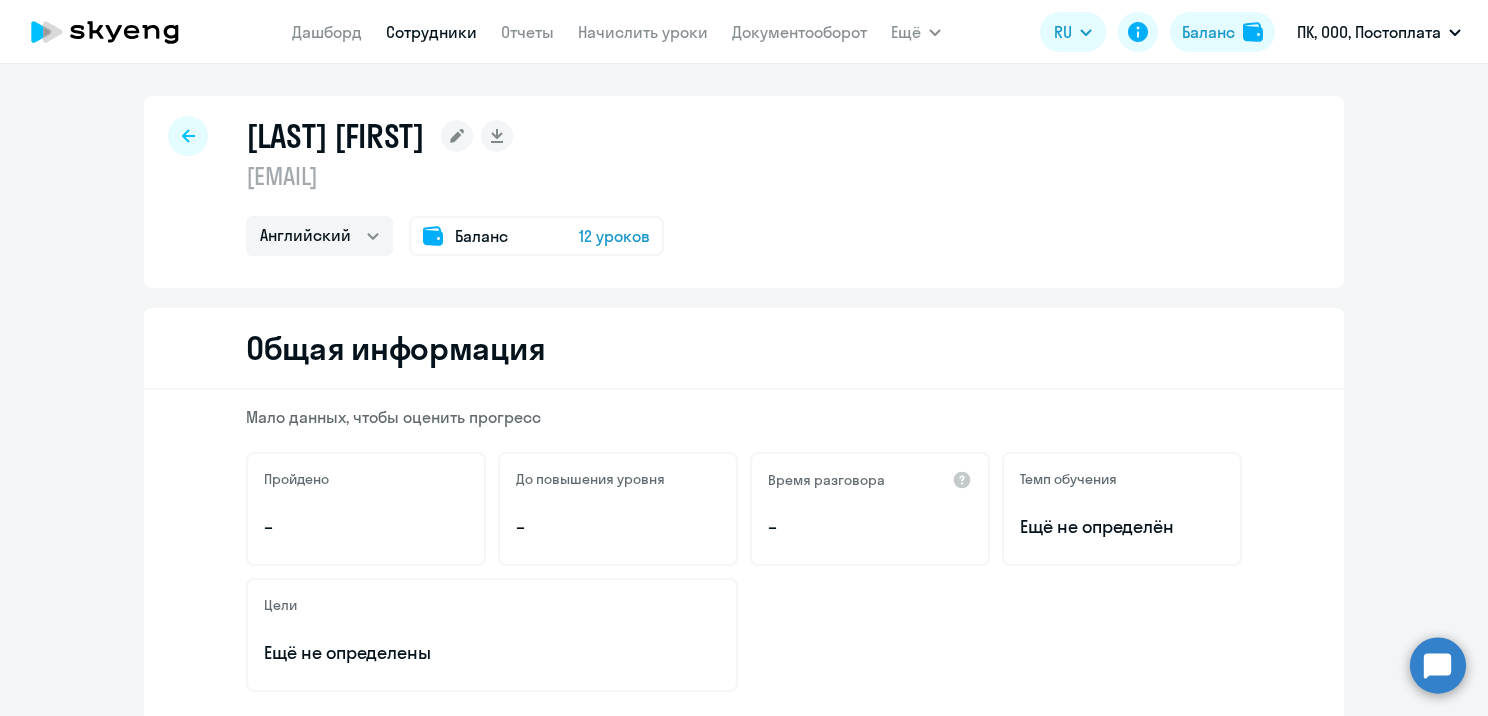 drag, startPoint x: 219, startPoint y: 187, endPoint x: 520, endPoint y: 170, distance: 301.47968 